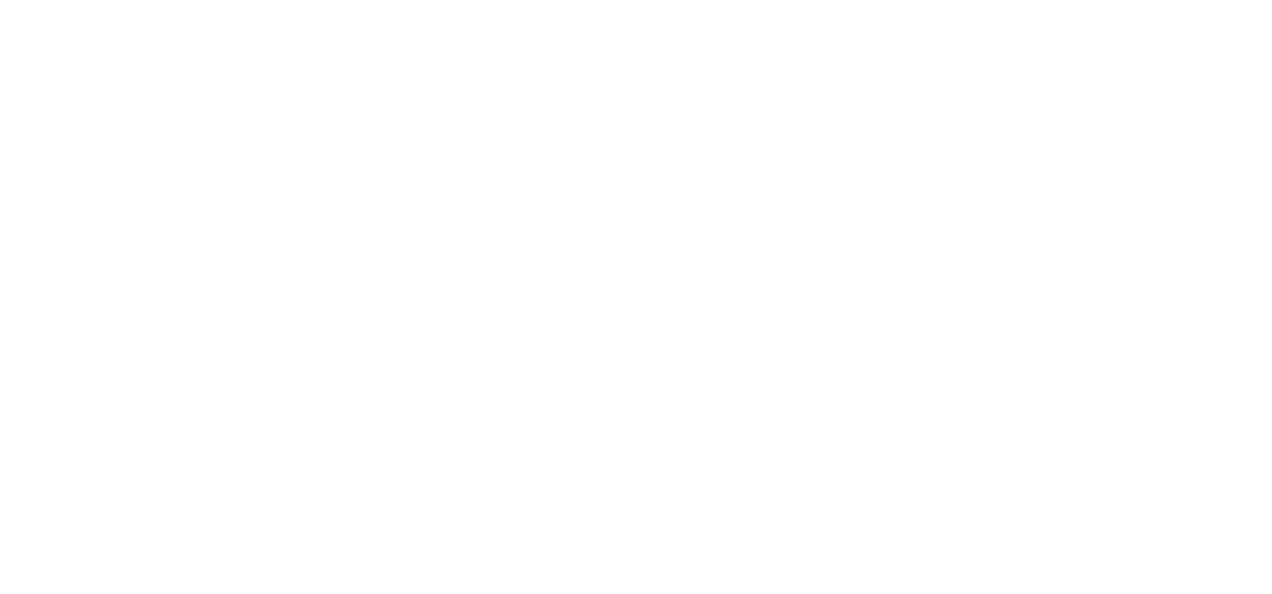 scroll, scrollTop: 0, scrollLeft: 0, axis: both 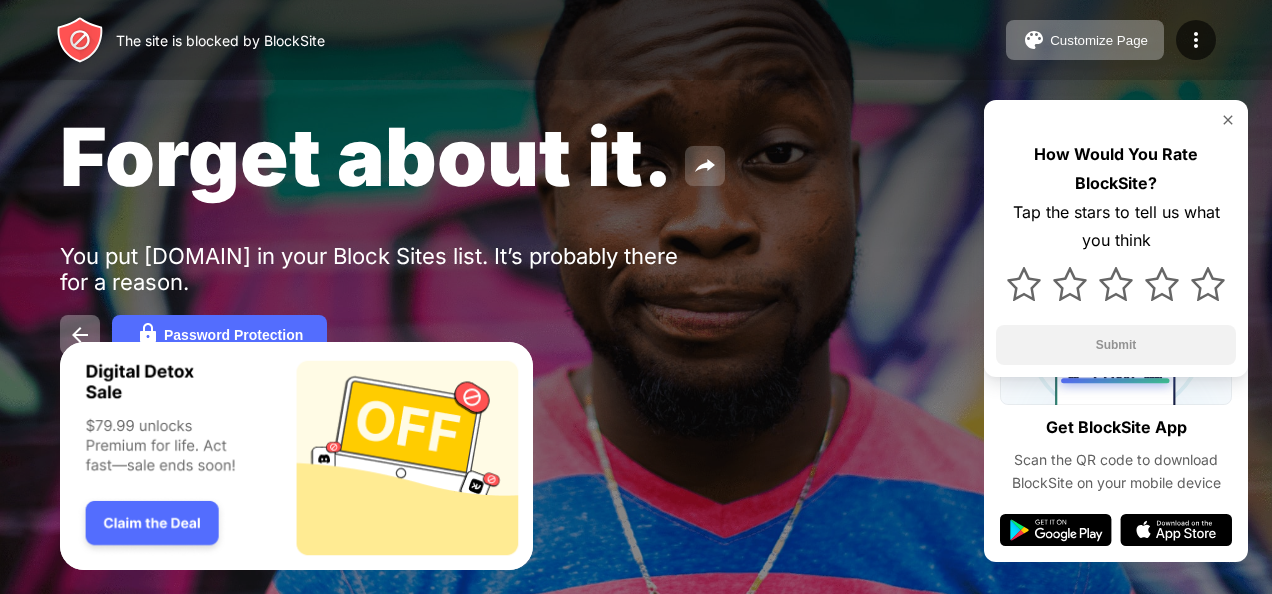 click at bounding box center (705, 166) 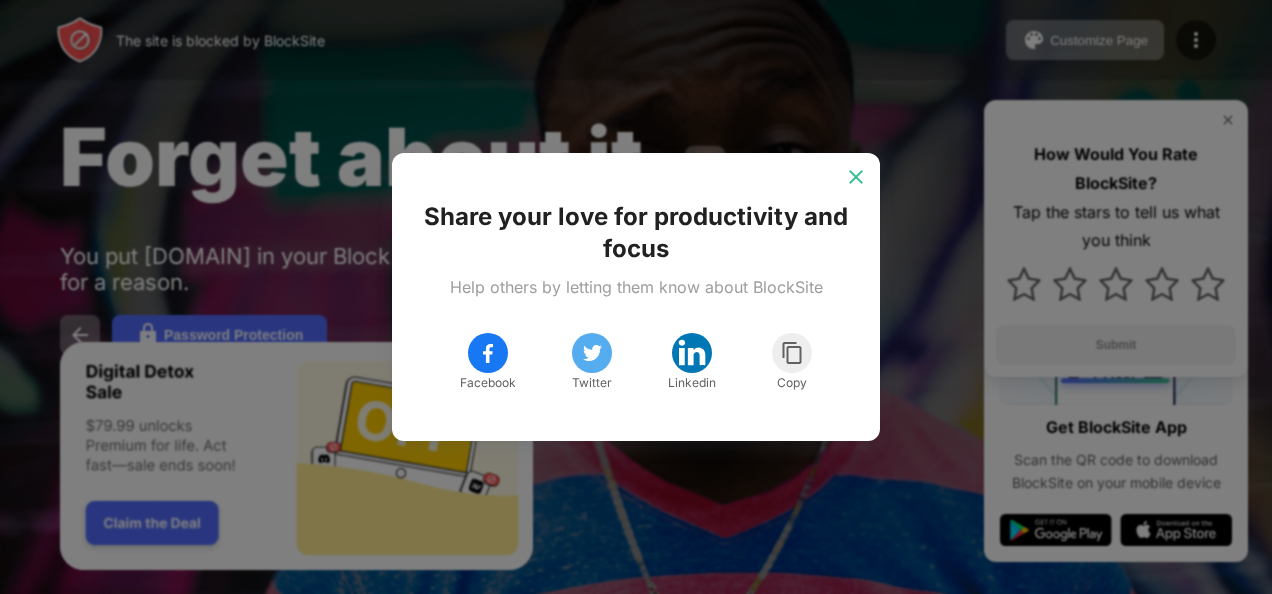 click at bounding box center (856, 177) 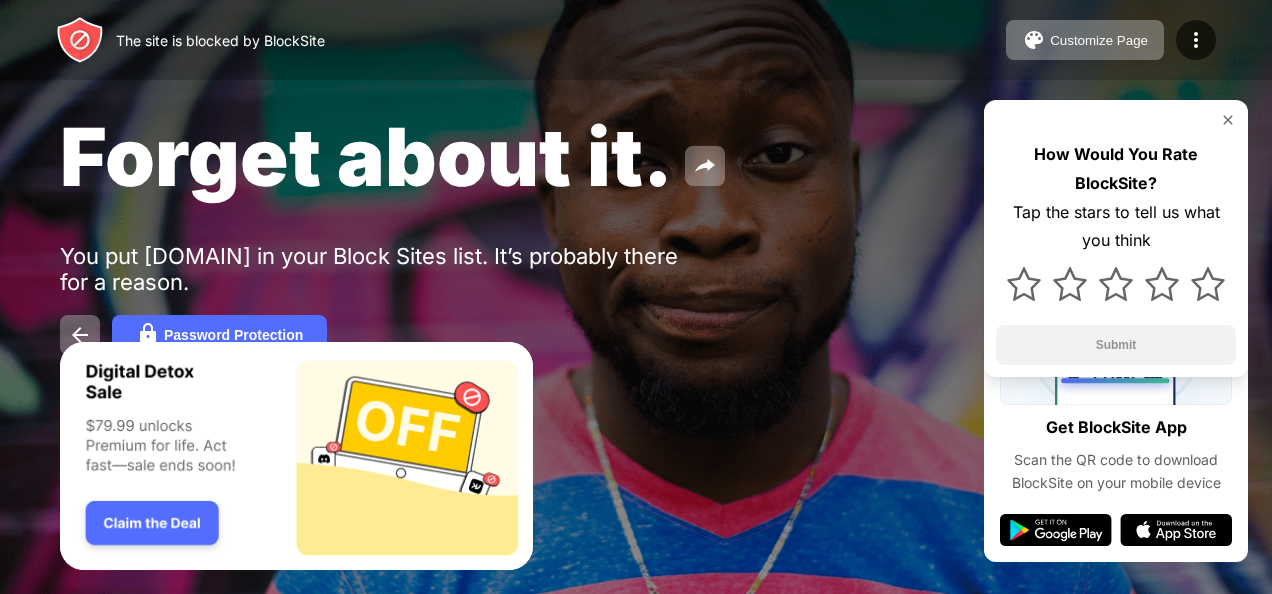 scroll, scrollTop: 0, scrollLeft: 0, axis: both 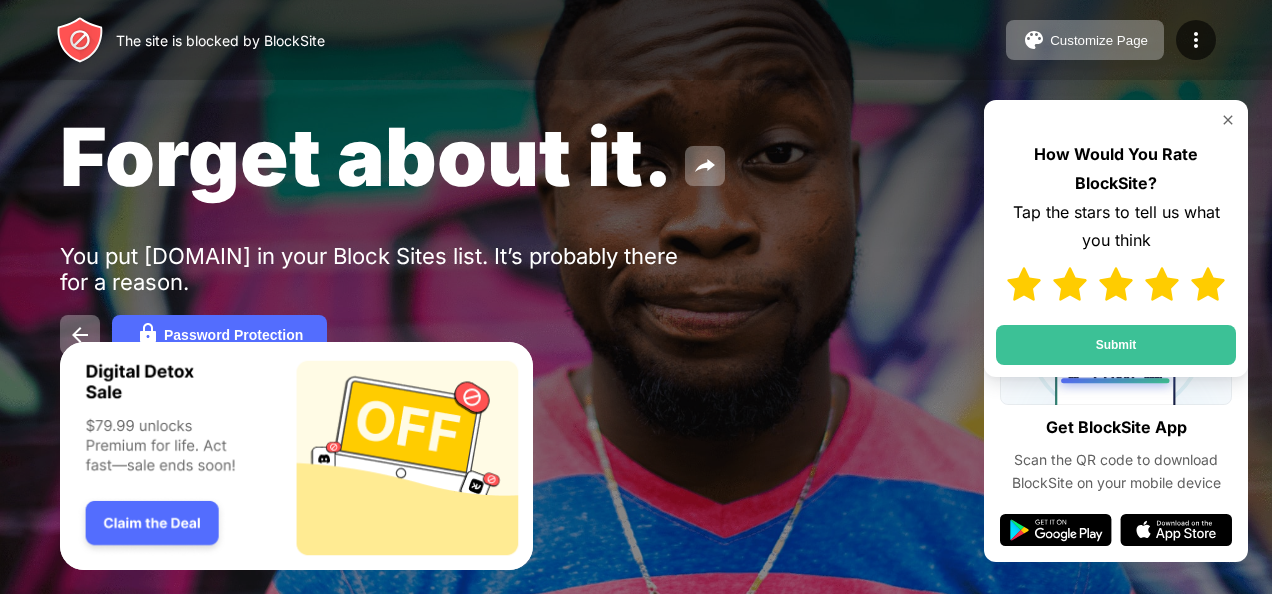 click at bounding box center (1208, 284) 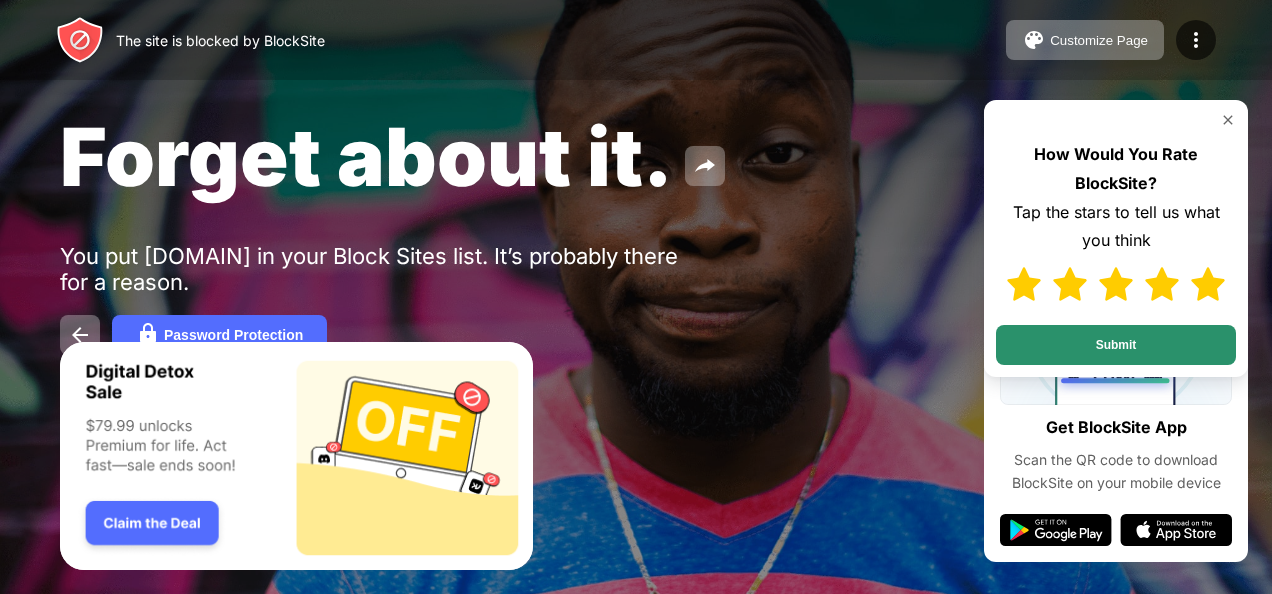 click on "Submit" at bounding box center (1116, 345) 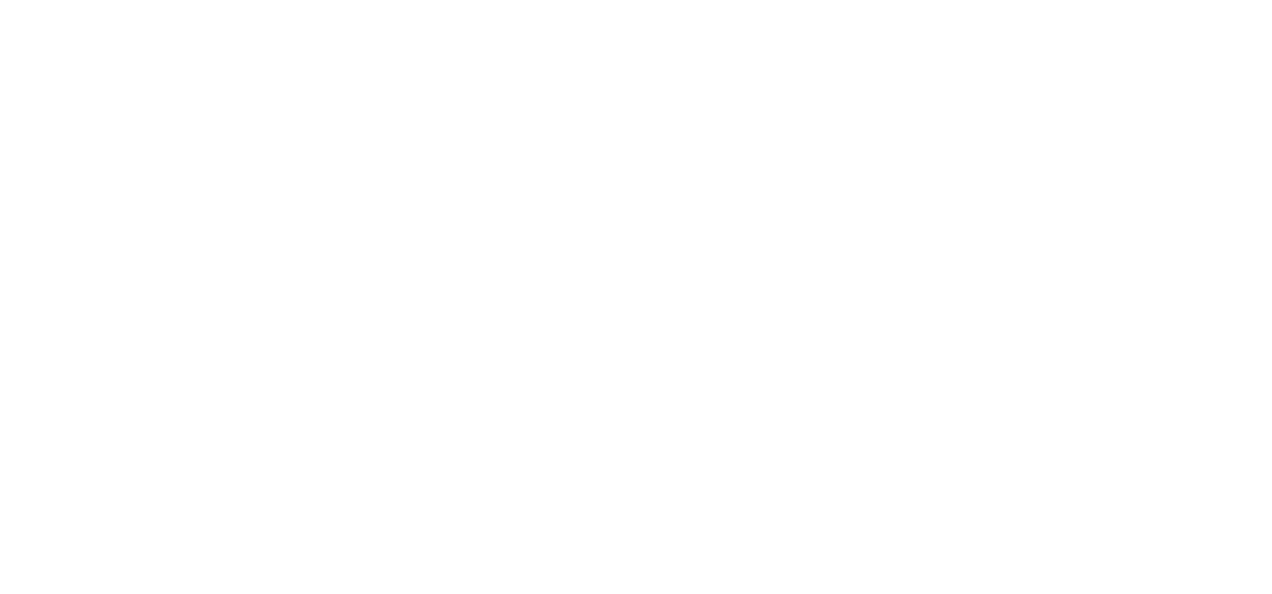 scroll, scrollTop: 0, scrollLeft: 0, axis: both 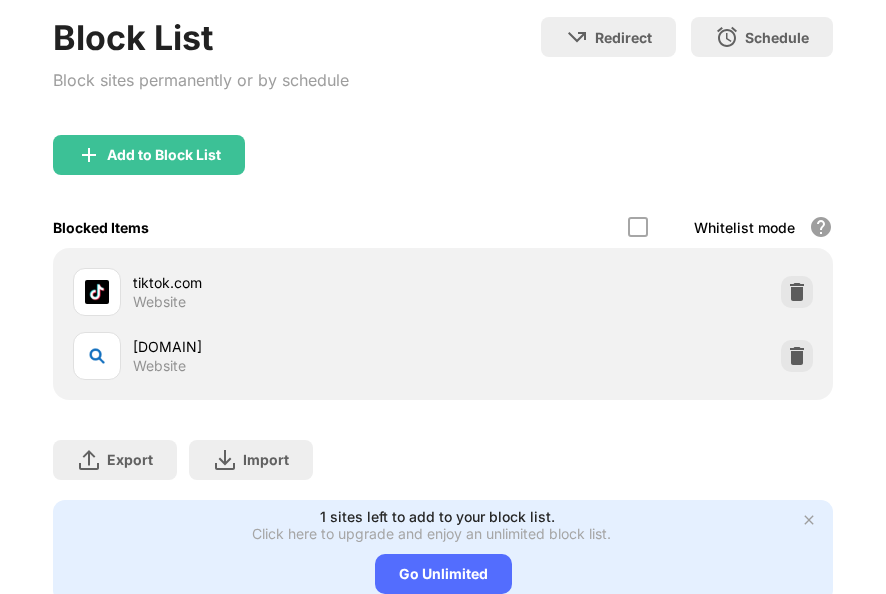 click at bounding box center (797, 356) 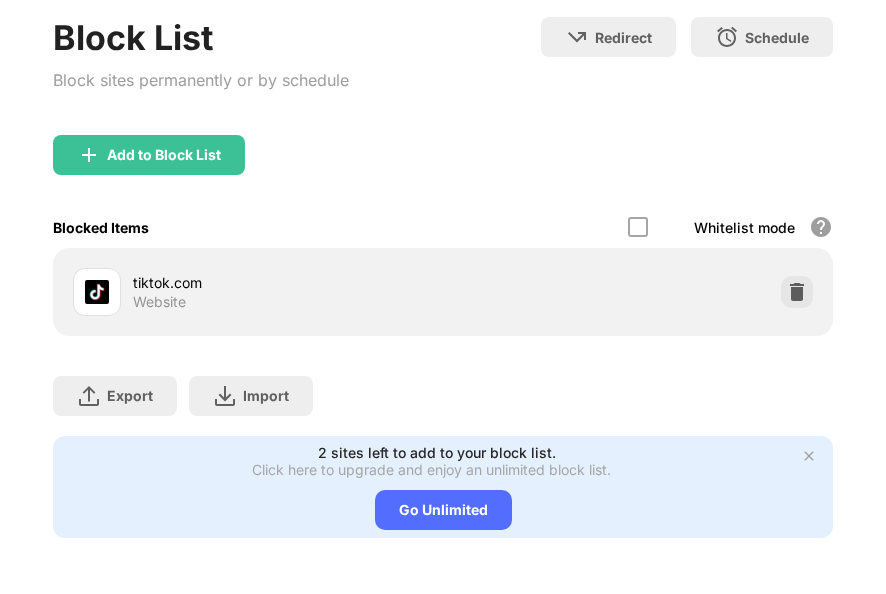 click on "Add to Block List" at bounding box center [149, 155] 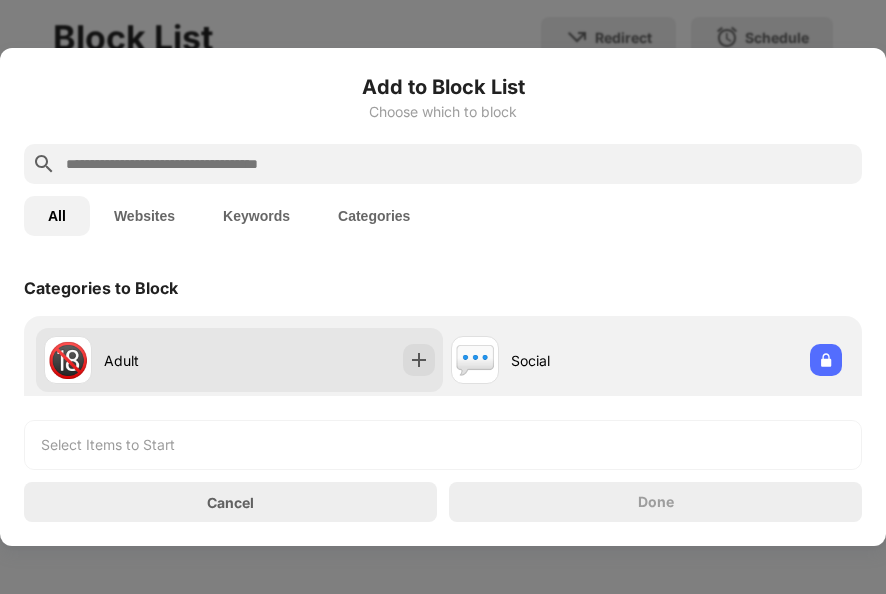 click at bounding box center [419, 360] 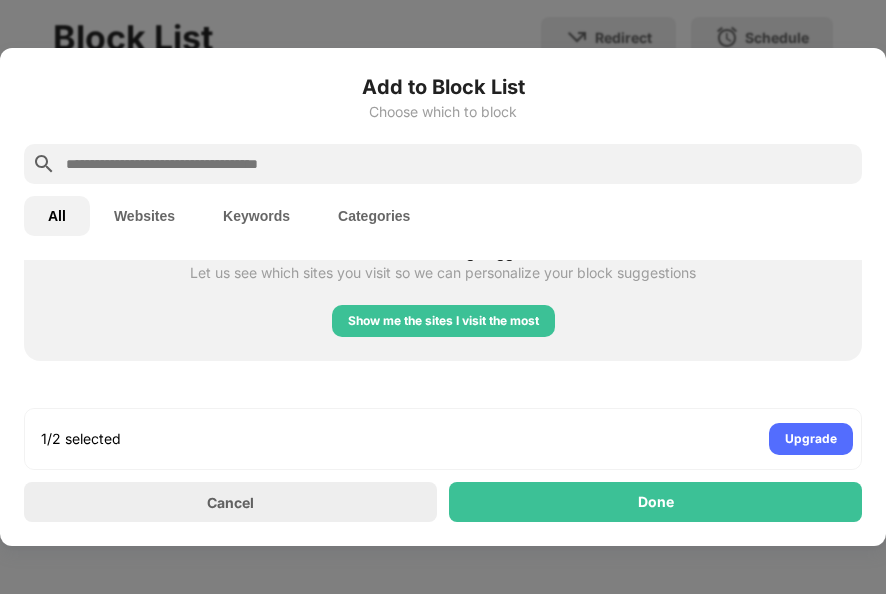 scroll, scrollTop: 922, scrollLeft: 0, axis: vertical 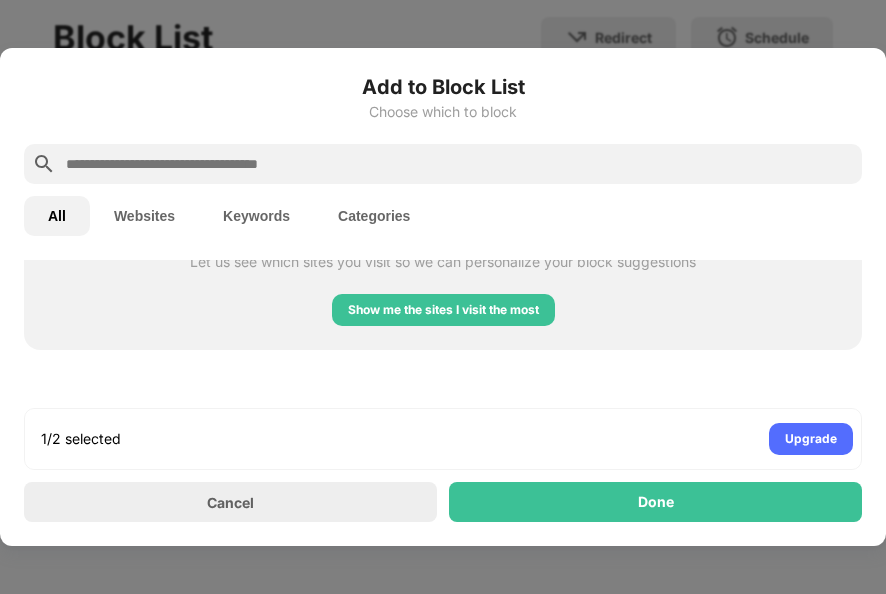 click on "Show me the sites I visit the most" at bounding box center (443, 310) 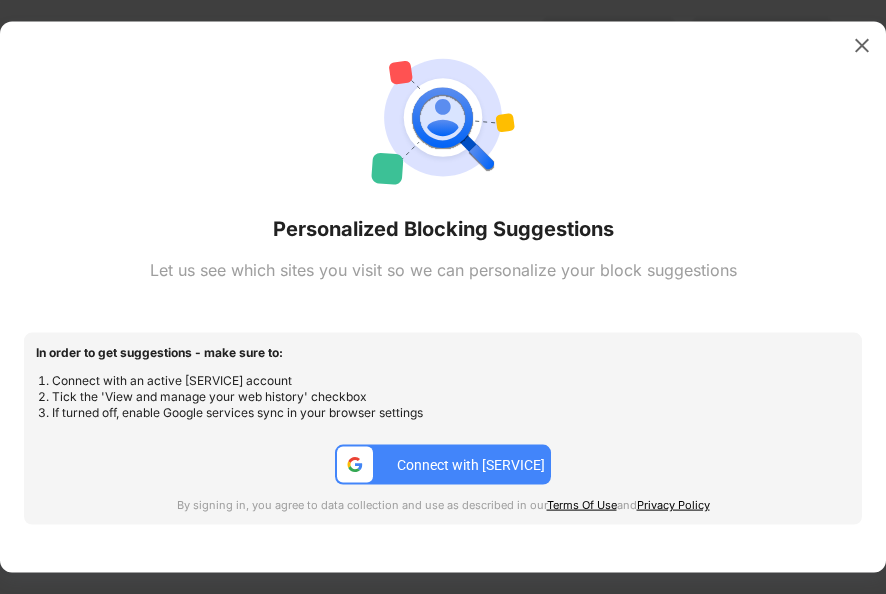 click on "Connect with Google" at bounding box center [471, 464] 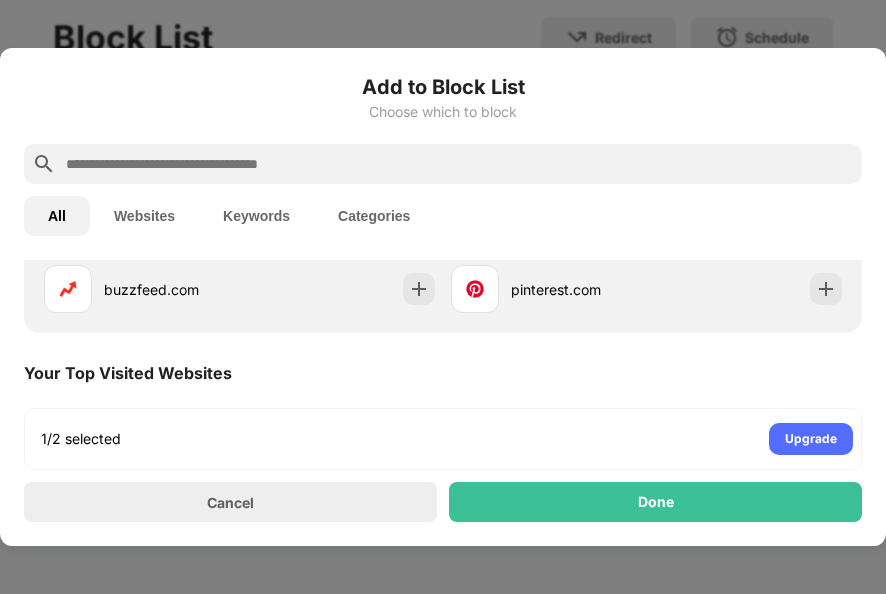 scroll, scrollTop: 610, scrollLeft: 0, axis: vertical 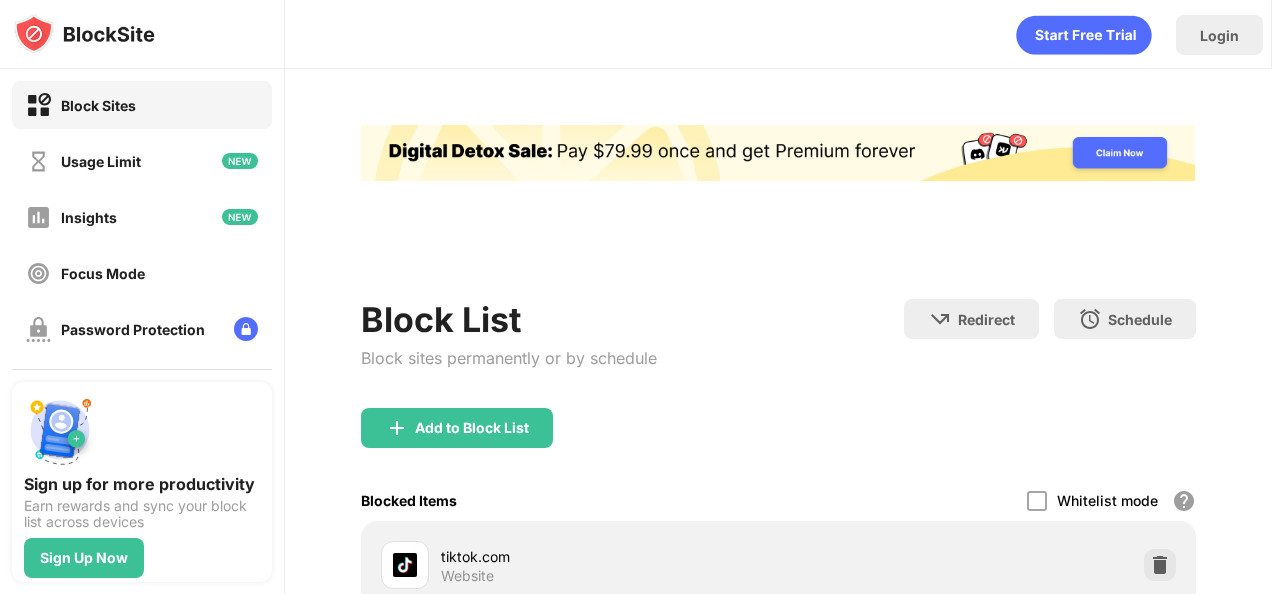 click on "Add to Block List" at bounding box center [457, 428] 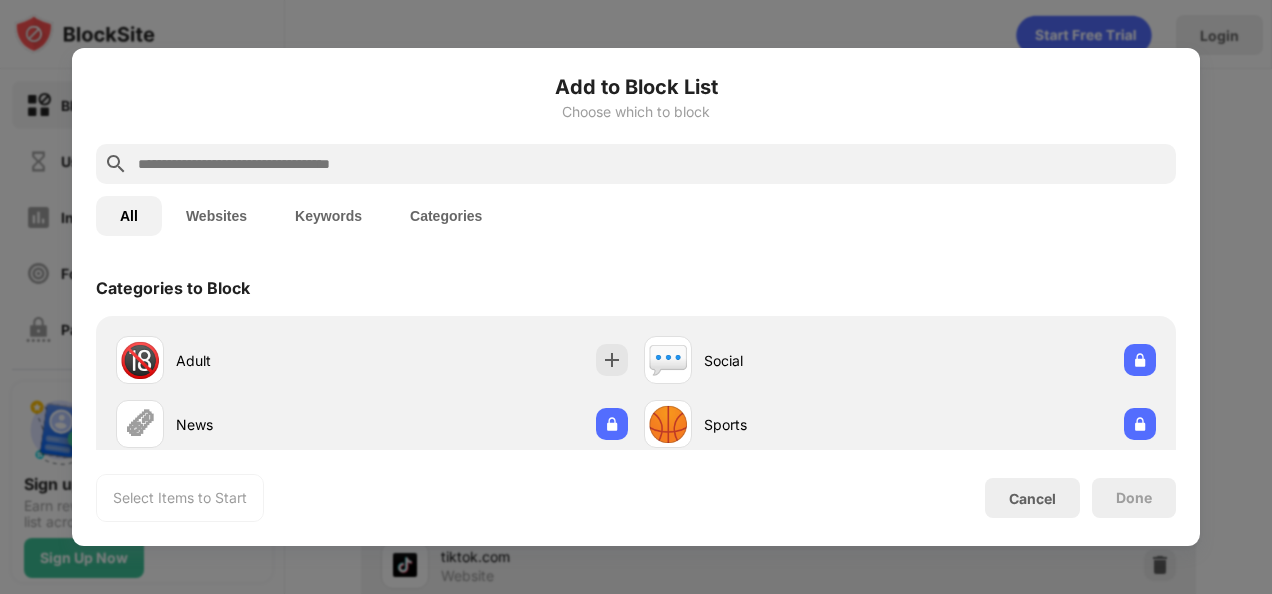 click at bounding box center [636, 297] 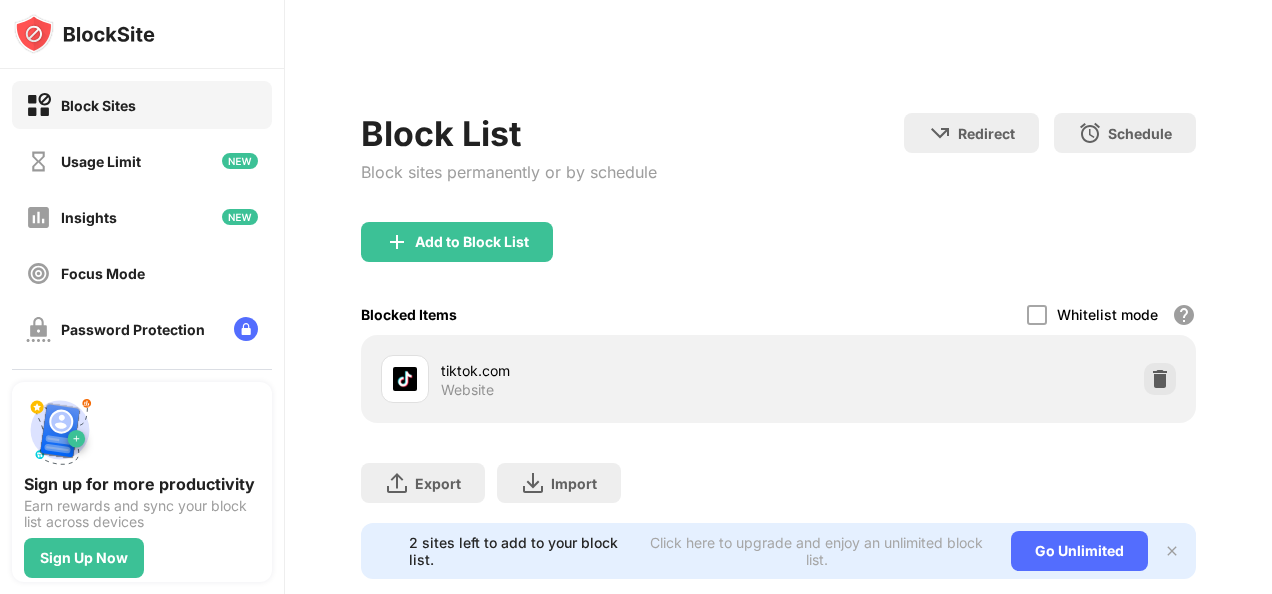scroll, scrollTop: 187, scrollLeft: 0, axis: vertical 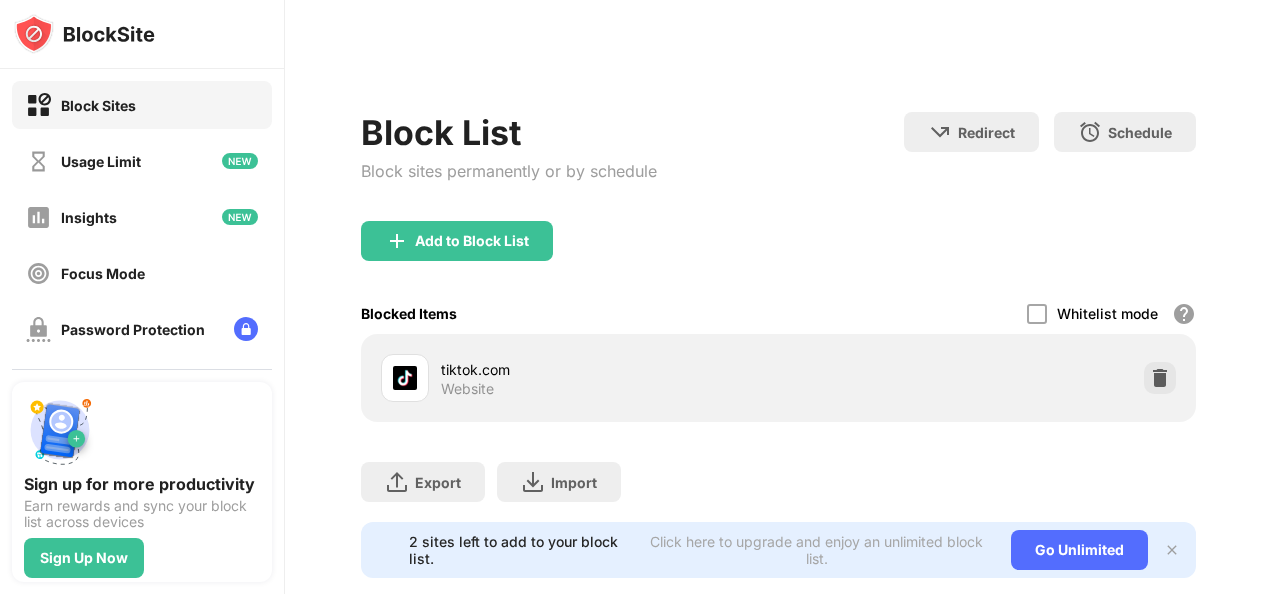 click on "Add to Block List" at bounding box center (472, 241) 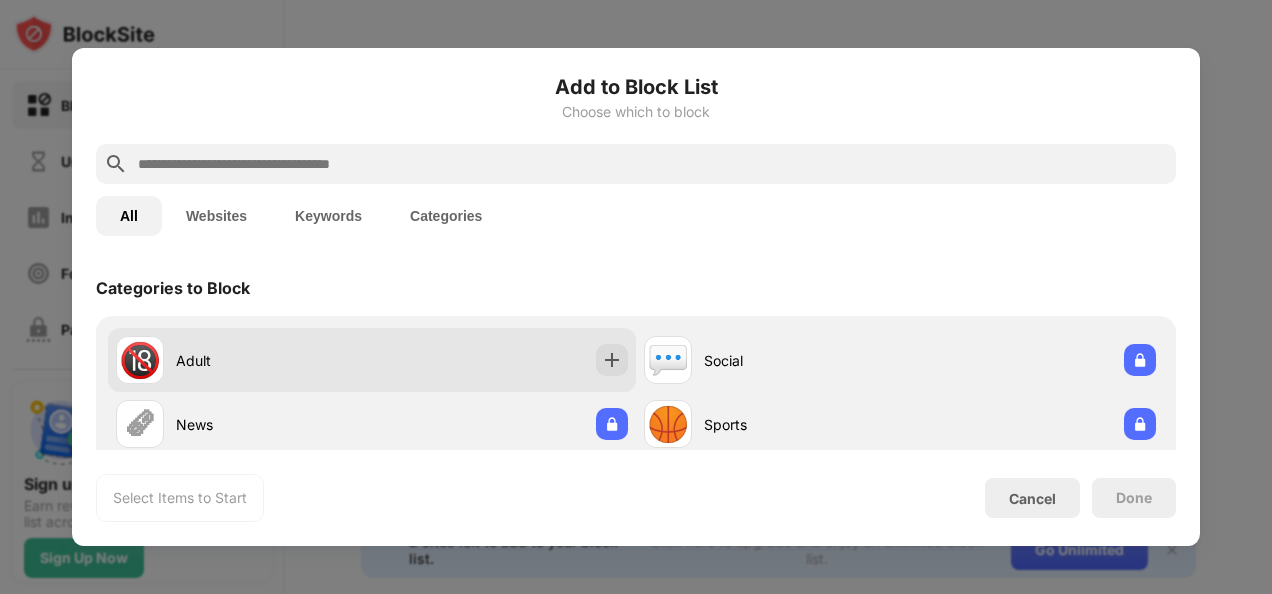 click on "🔞 Adult" at bounding box center (372, 360) 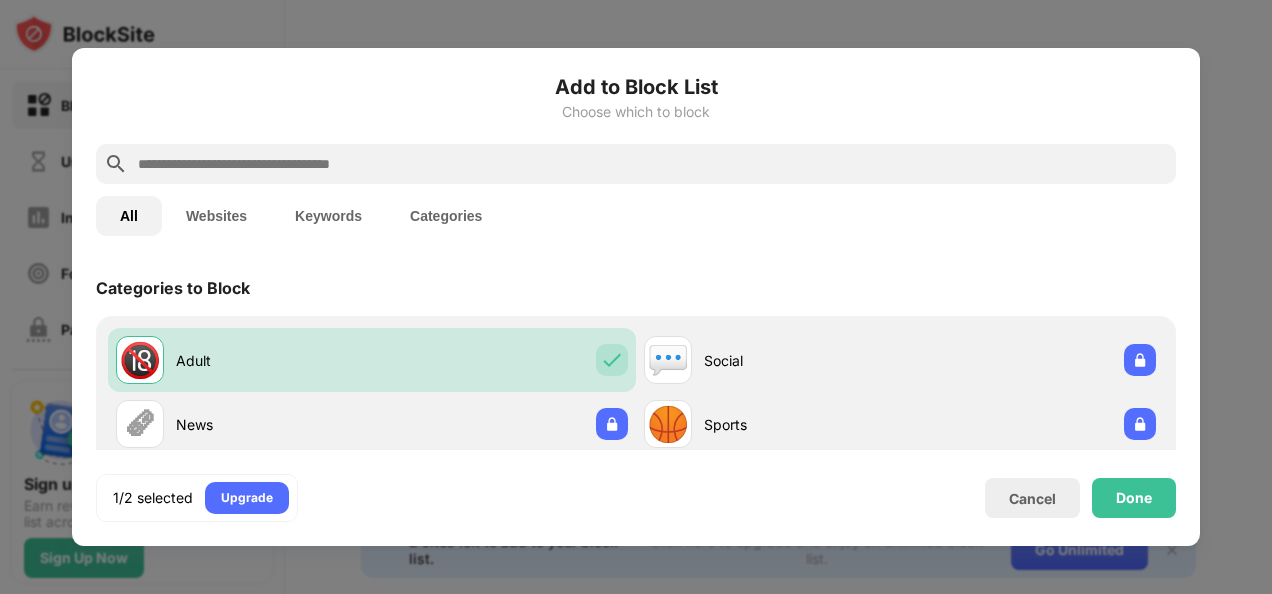 click at bounding box center (652, 164) 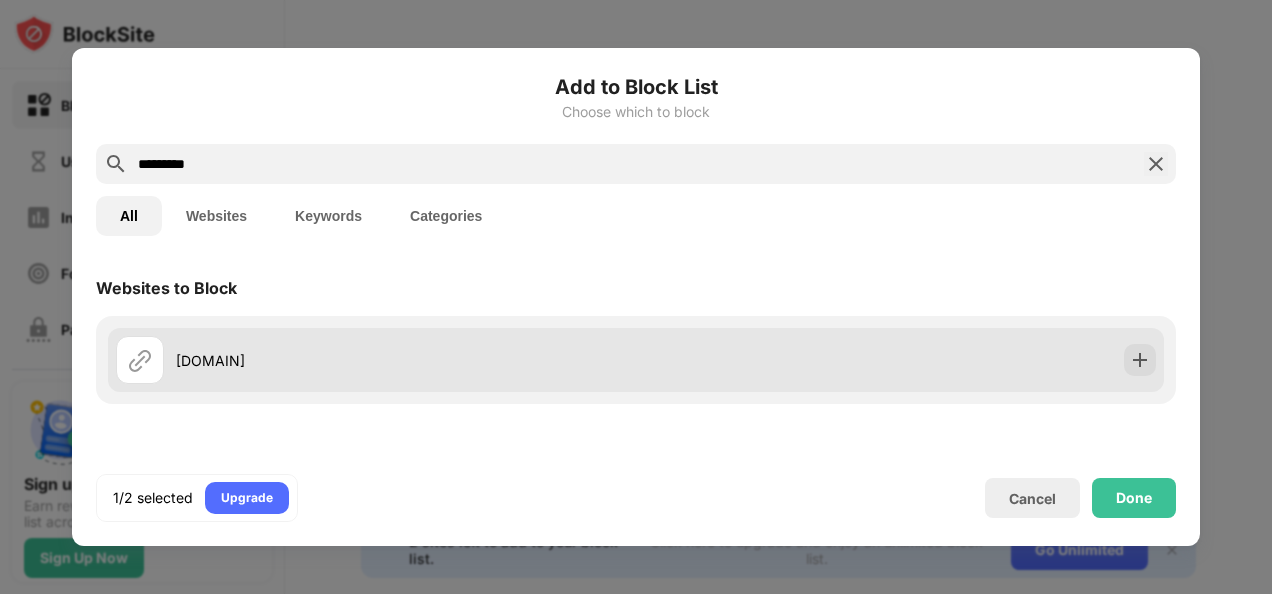 type on "*********" 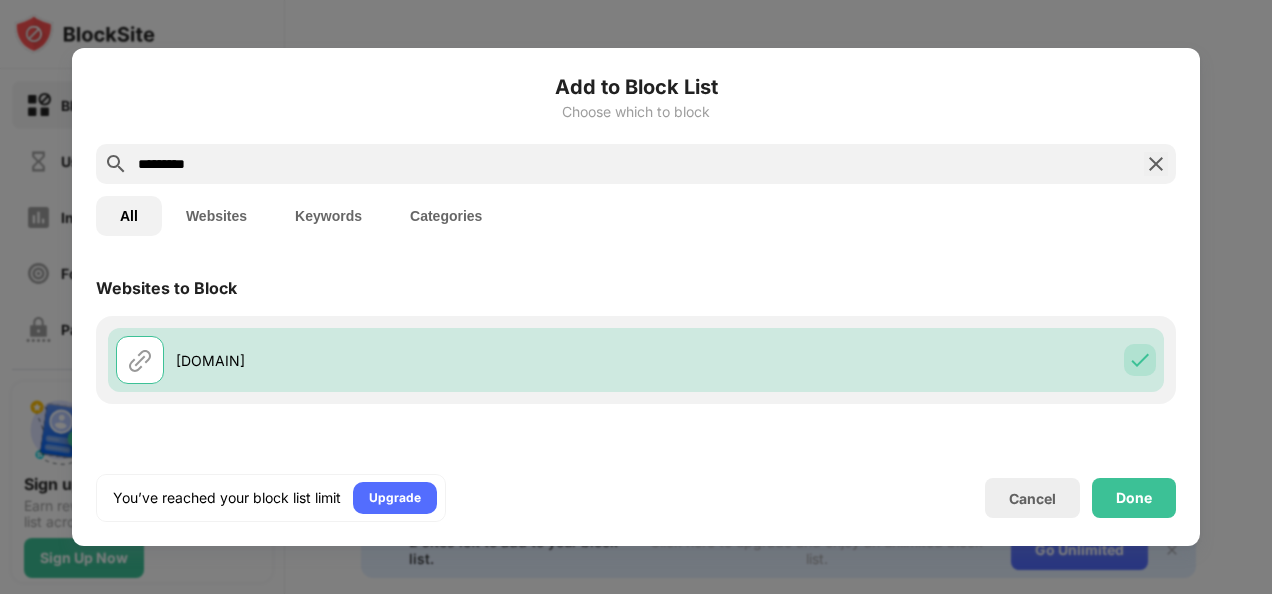click on "Done" at bounding box center (1134, 498) 